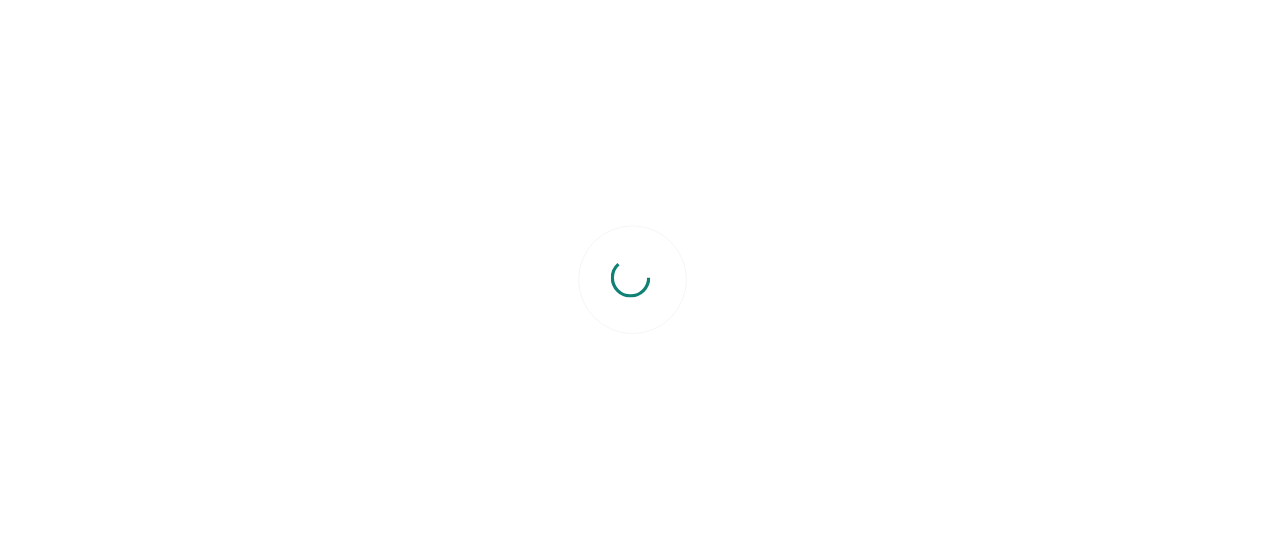 scroll, scrollTop: 0, scrollLeft: 0, axis: both 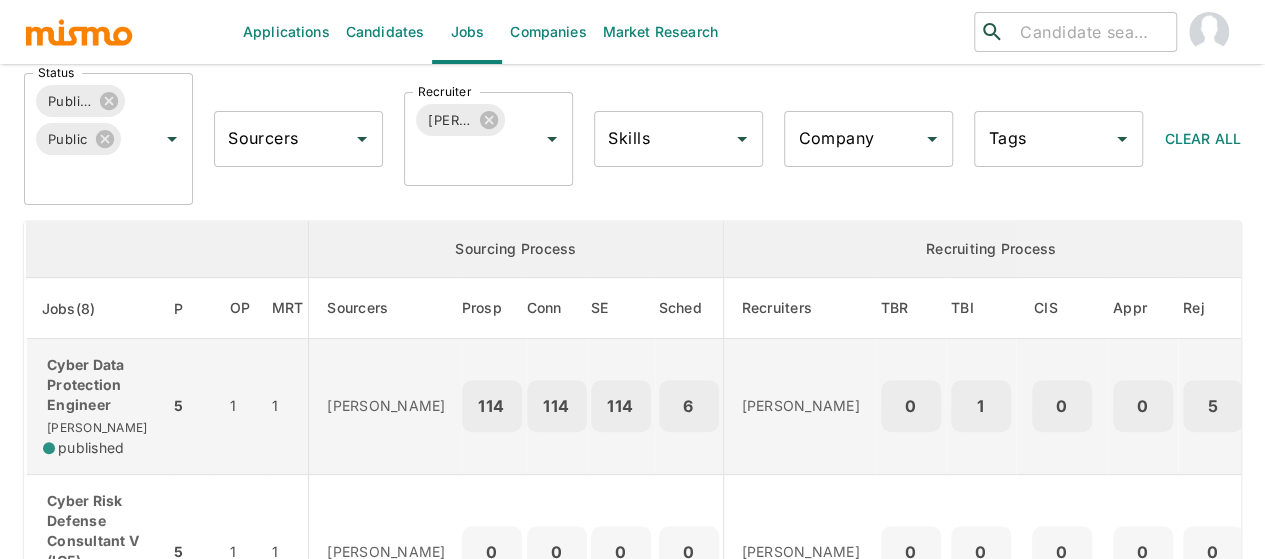 click on "Cyber Data Protection Engineer" at bounding box center (98, 385) 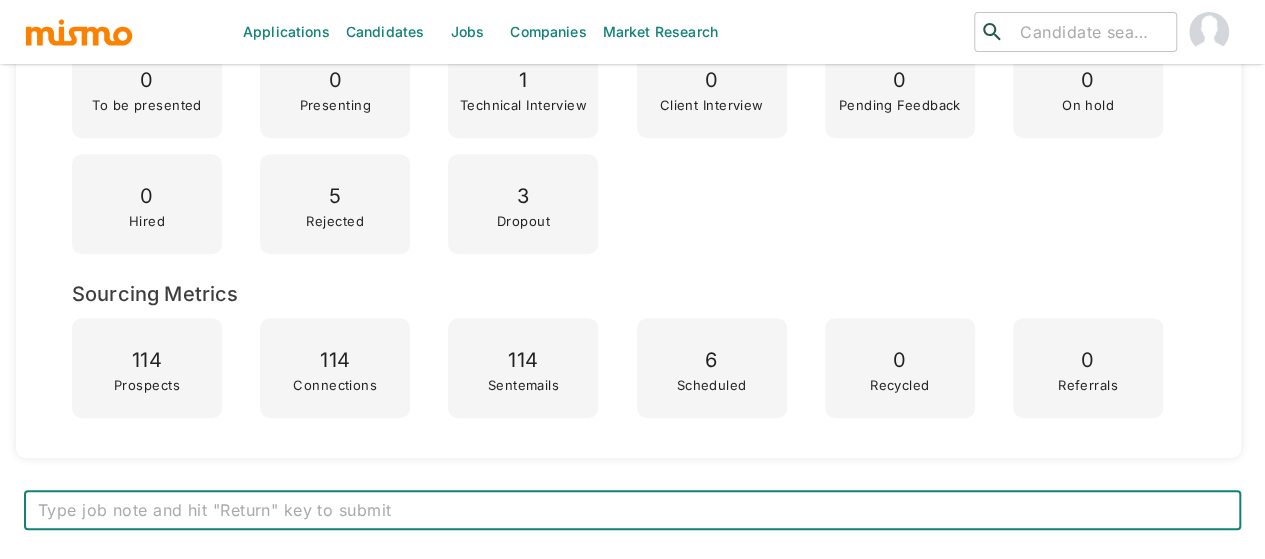 scroll, scrollTop: 0, scrollLeft: 0, axis: both 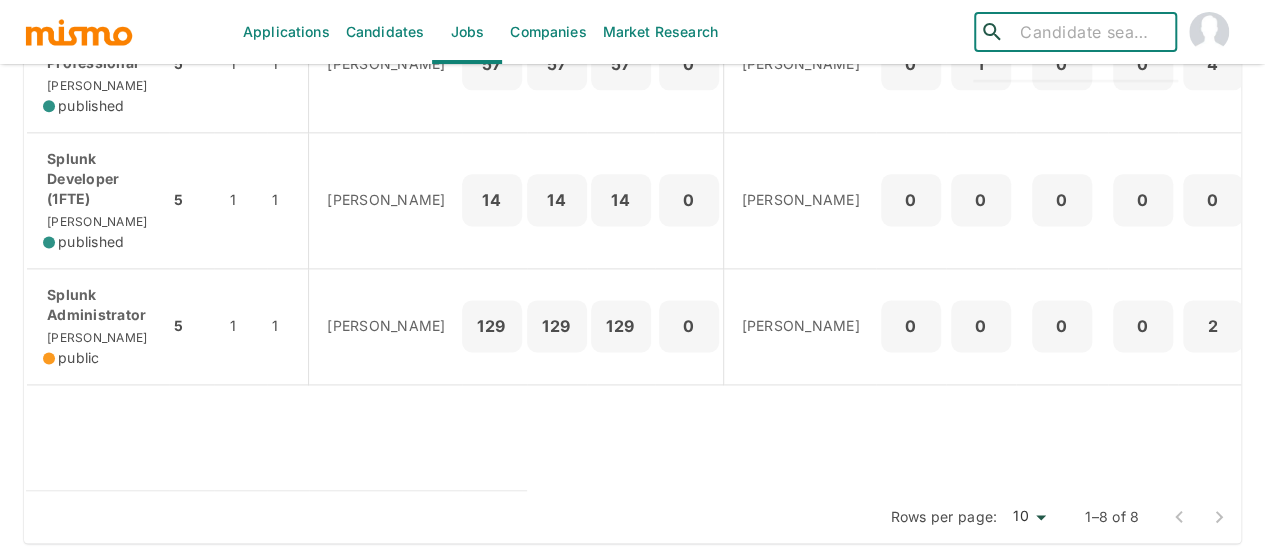 click at bounding box center (1090, 32) 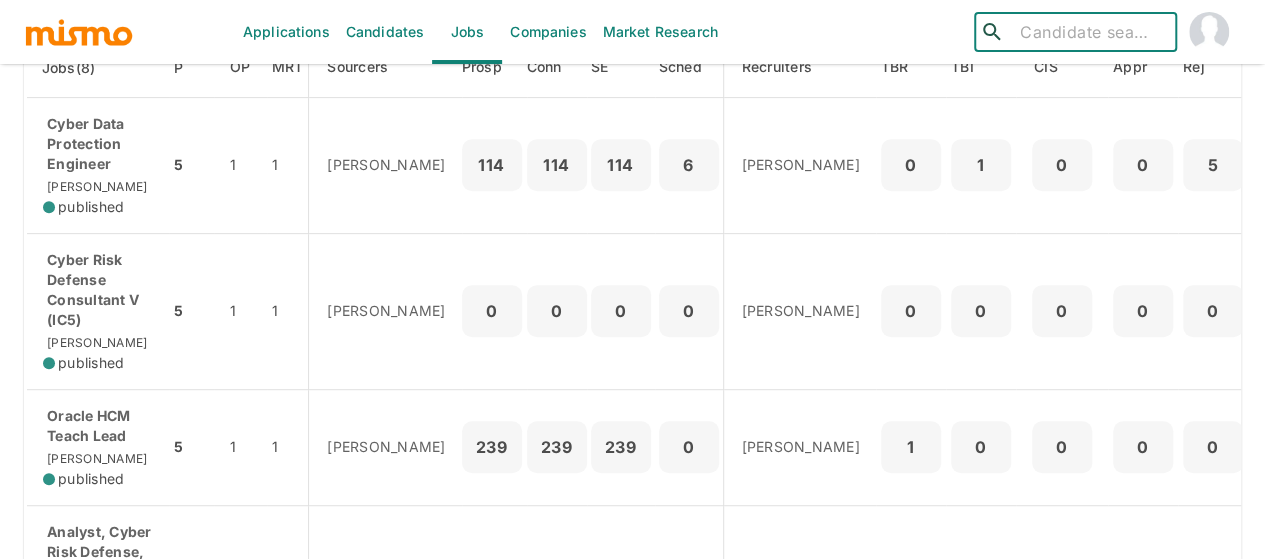 scroll, scrollTop: 350, scrollLeft: 0, axis: vertical 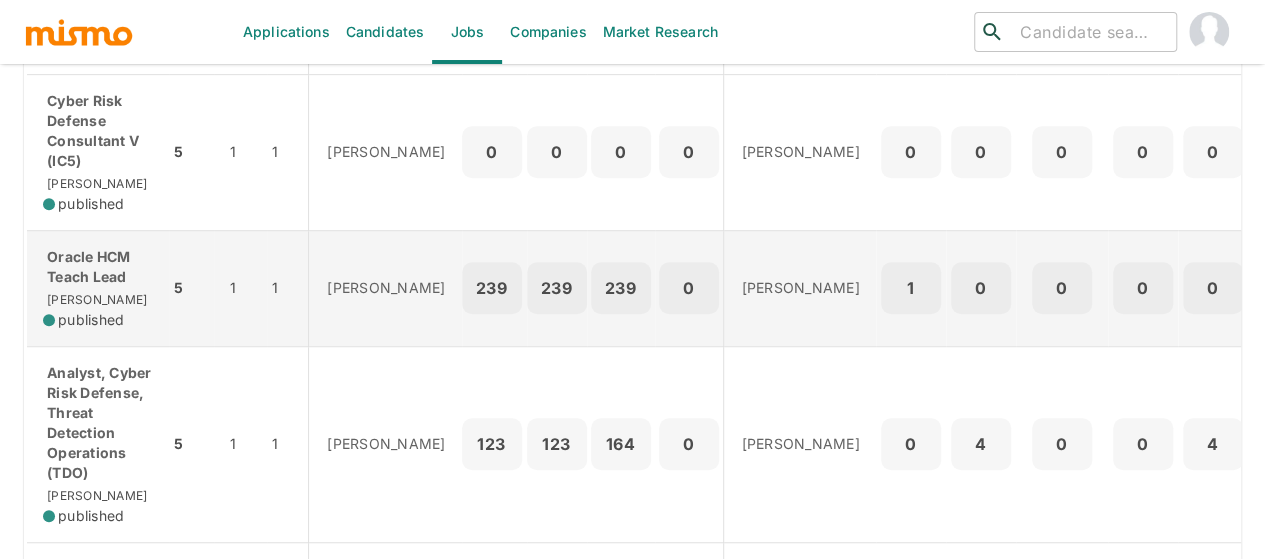 click on "Oracle HCM Teach Lead" at bounding box center [98, 267] 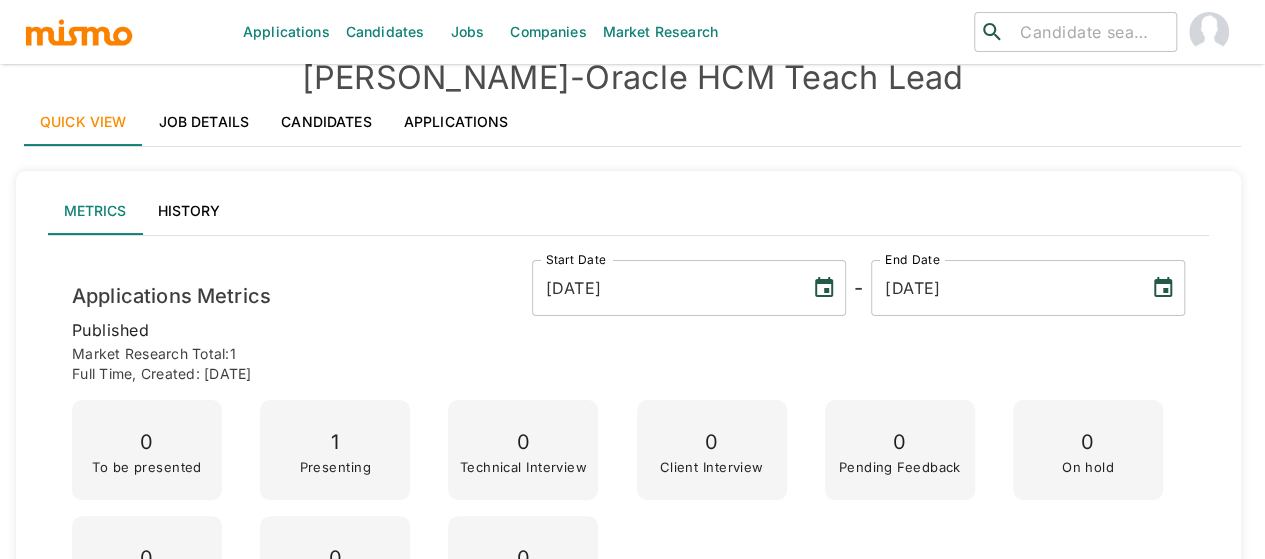 scroll, scrollTop: 0, scrollLeft: 0, axis: both 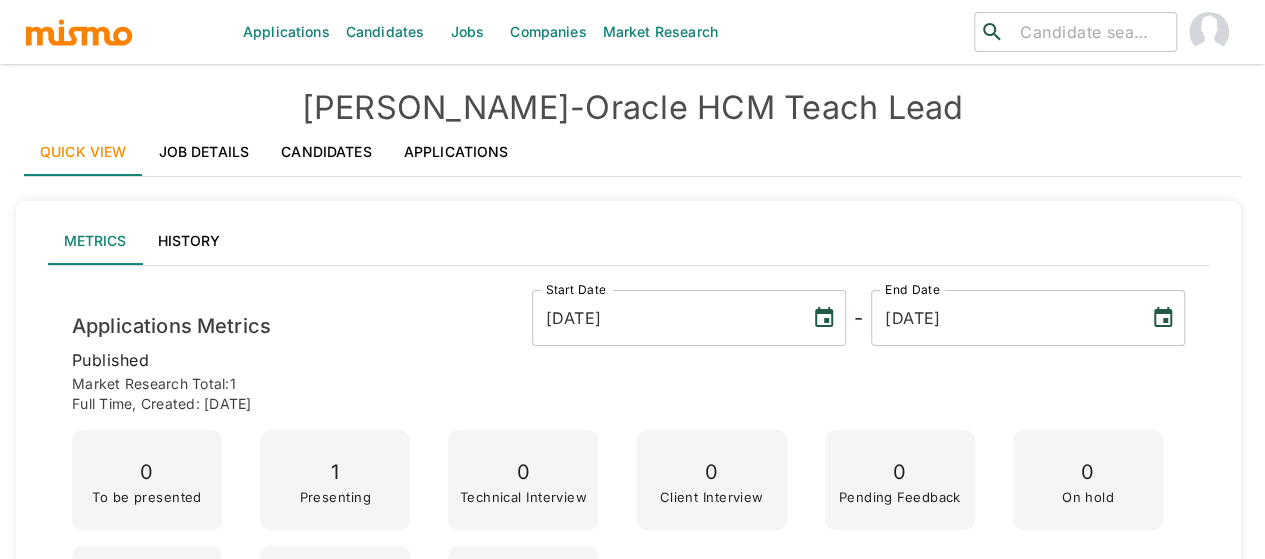 click on "Job Details" at bounding box center [204, 152] 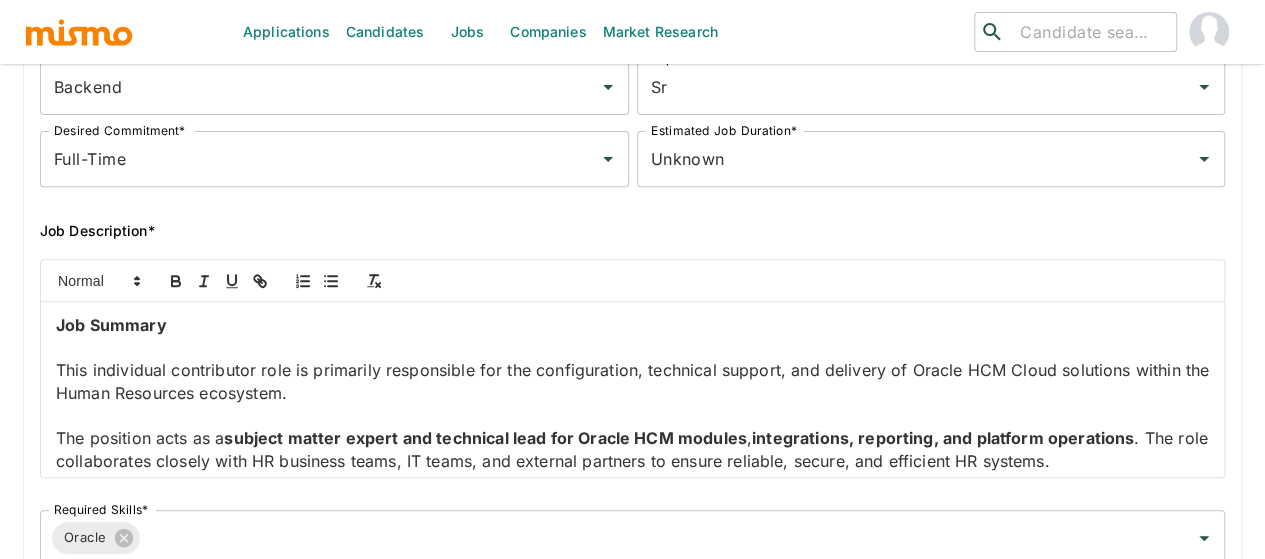 scroll, scrollTop: 300, scrollLeft: 0, axis: vertical 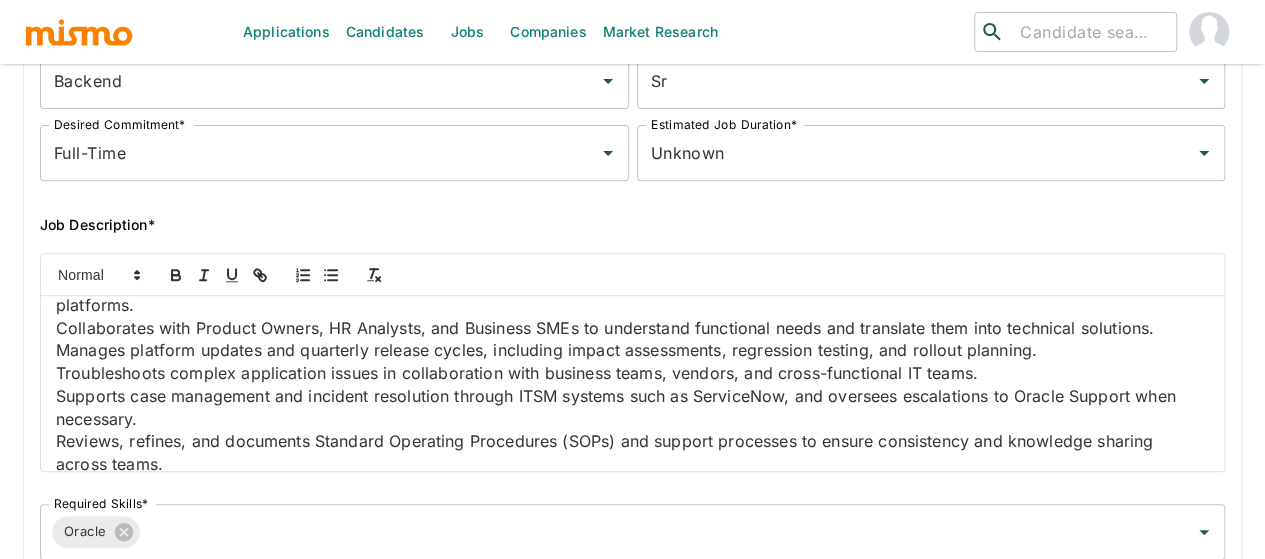 drag, startPoint x: 429, startPoint y: 367, endPoint x: 198, endPoint y: 373, distance: 231.07791 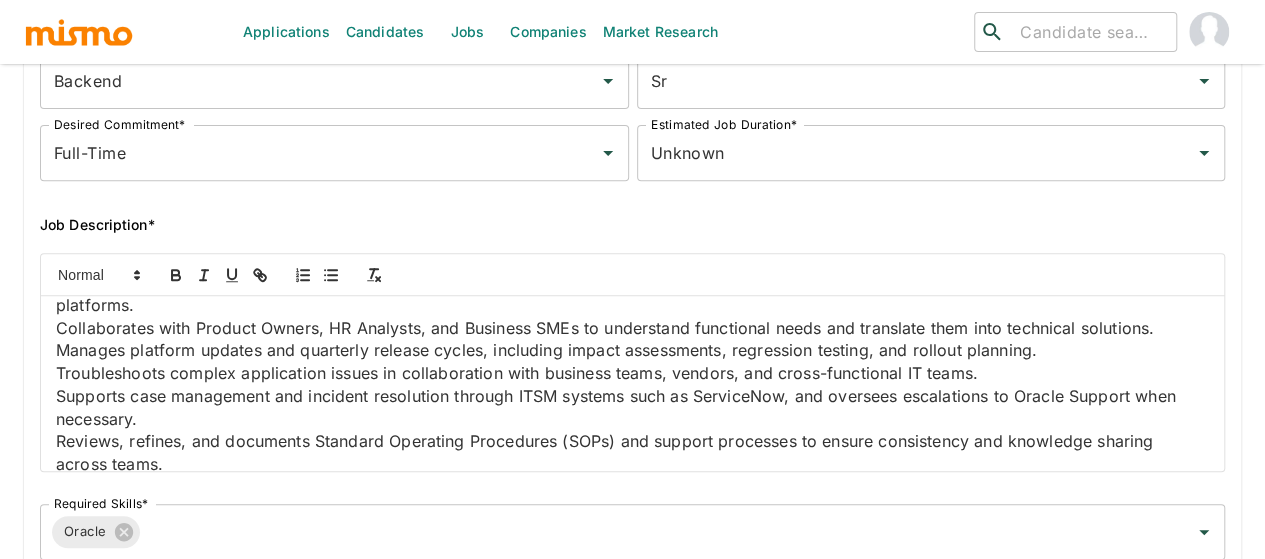 click on "Designs and maintains secure, scalable, and integrated HR solutions, including system integrations using Oracle Integration Cloud (OIC) and related platforms." at bounding box center [632, 293] 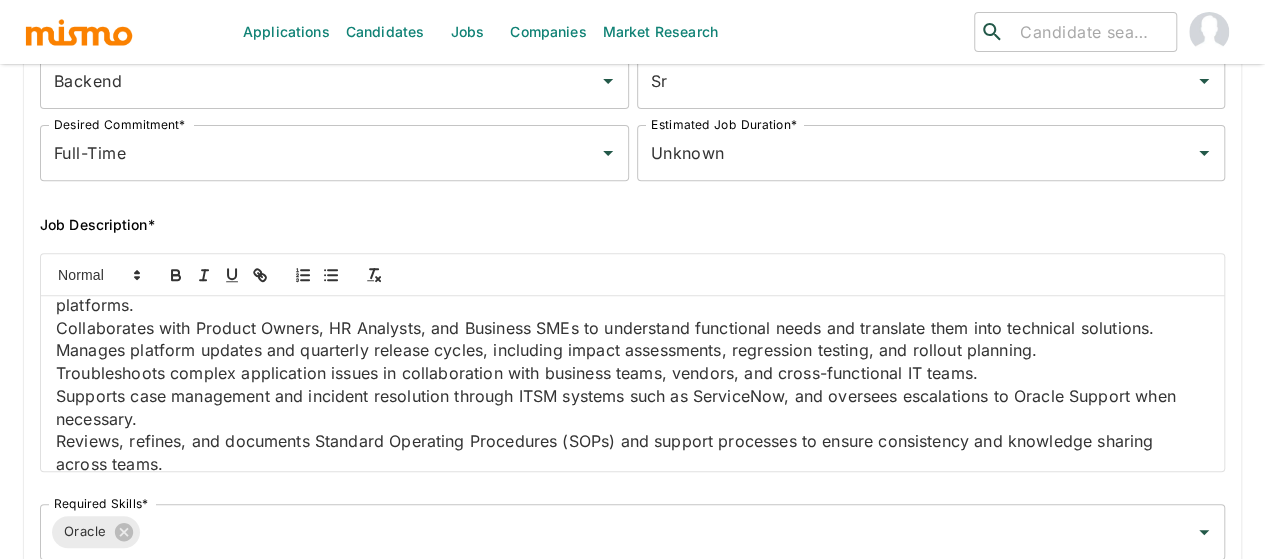 copy on "Oracle Integration Cloud (OIC)" 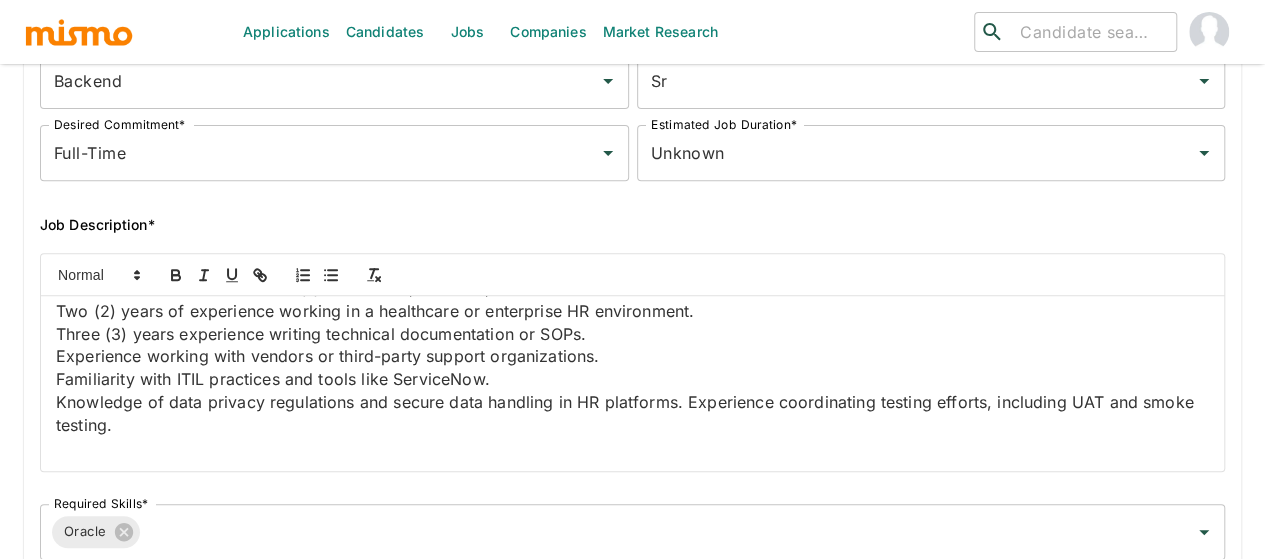scroll, scrollTop: 1462, scrollLeft: 0, axis: vertical 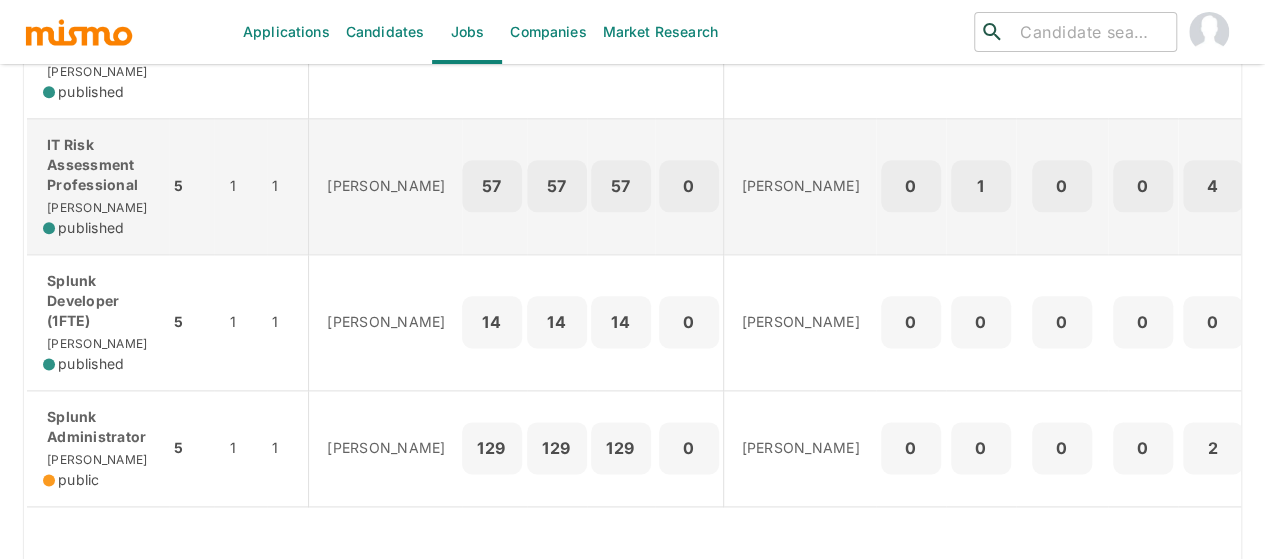 click on "IT Risk Assessment Professional" at bounding box center (98, 165) 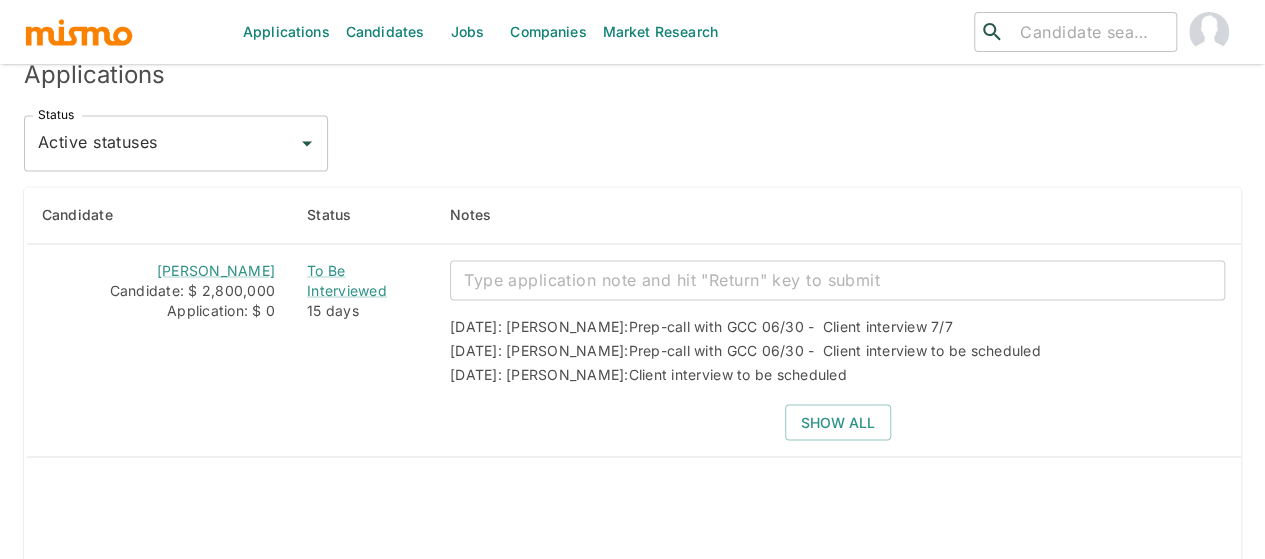scroll, scrollTop: 1700, scrollLeft: 0, axis: vertical 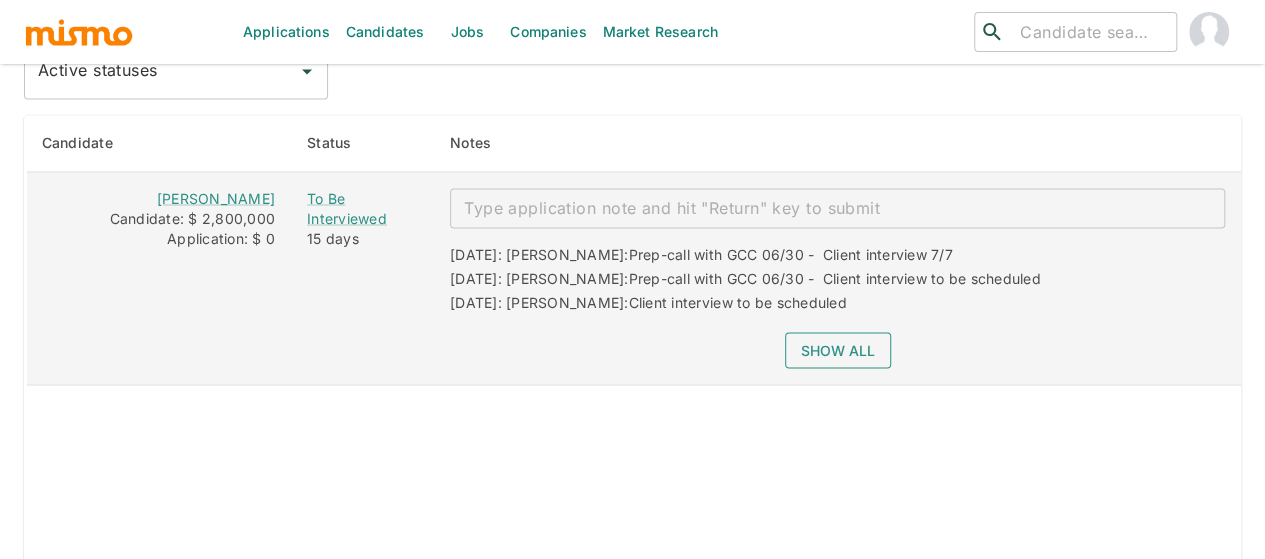 click on "Show all" at bounding box center [838, 350] 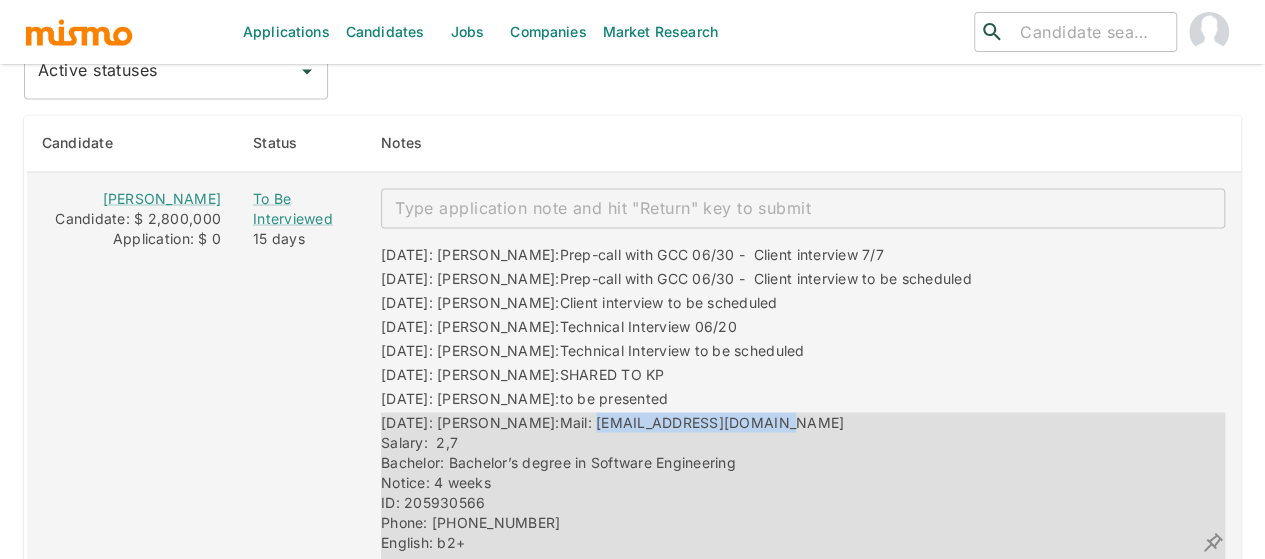 drag, startPoint x: 720, startPoint y: 411, endPoint x: 541, endPoint y: 406, distance: 179.06982 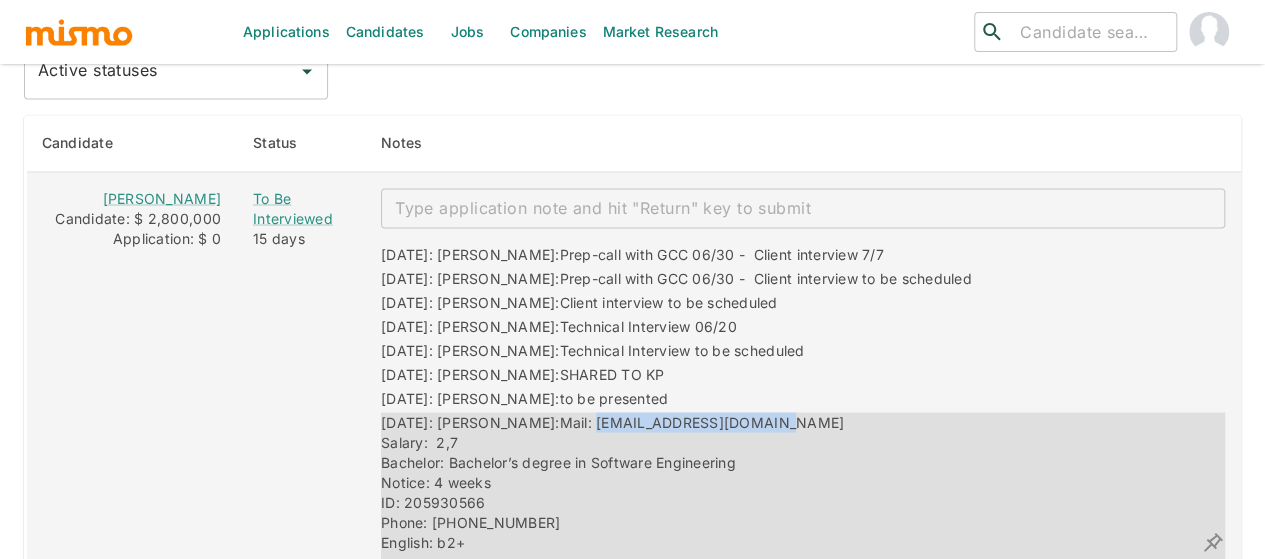 click on "06/12/2025:
Kaiser:  Mail: felipecortesc@gmail.com Salary:  2,7  Bachelor: Bachelor’s degree in Software Engineering Notice: 4 weeks ID: 205930566    Phone: 71060030 English: b2+ Felipe has over 10 years of experience in risk management. He works as an auditor, performing IT controls assessments, evaluating control effectiveness, identifying and mitigating risks, and developing test plans.  He has extensive experience in preparing and presenting detailed reports to stakeholders. Felipe also has hands-on experience with NIST frameworks and is knowledgeable in controls related to Azure cloud migrations. He holds a Bachelor’s degree in Software Engineering and has a B2+ level of English proficiency" at bounding box center (791, 542) 